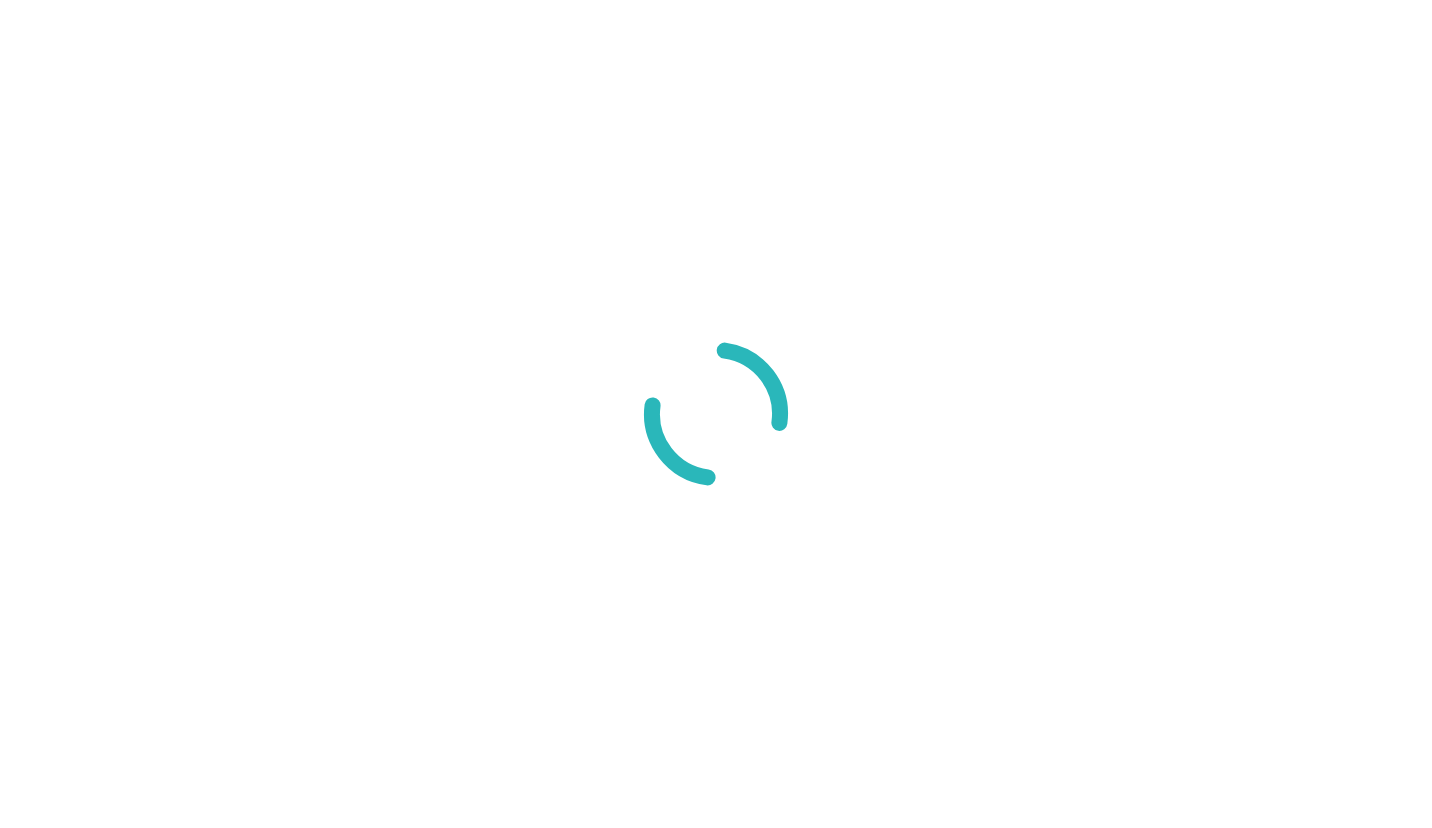 scroll, scrollTop: 0, scrollLeft: 0, axis: both 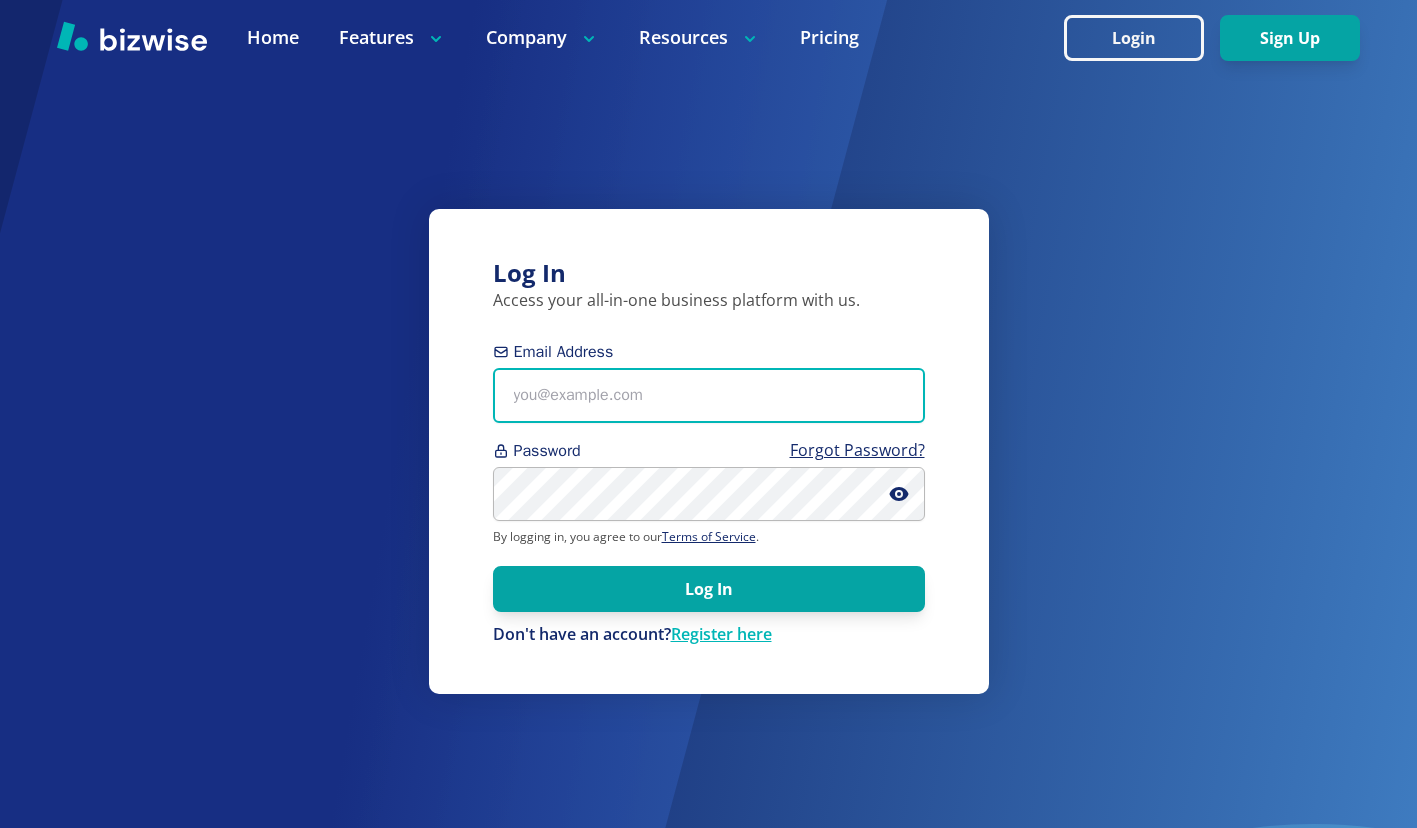click on "Email Address" at bounding box center (709, 395) 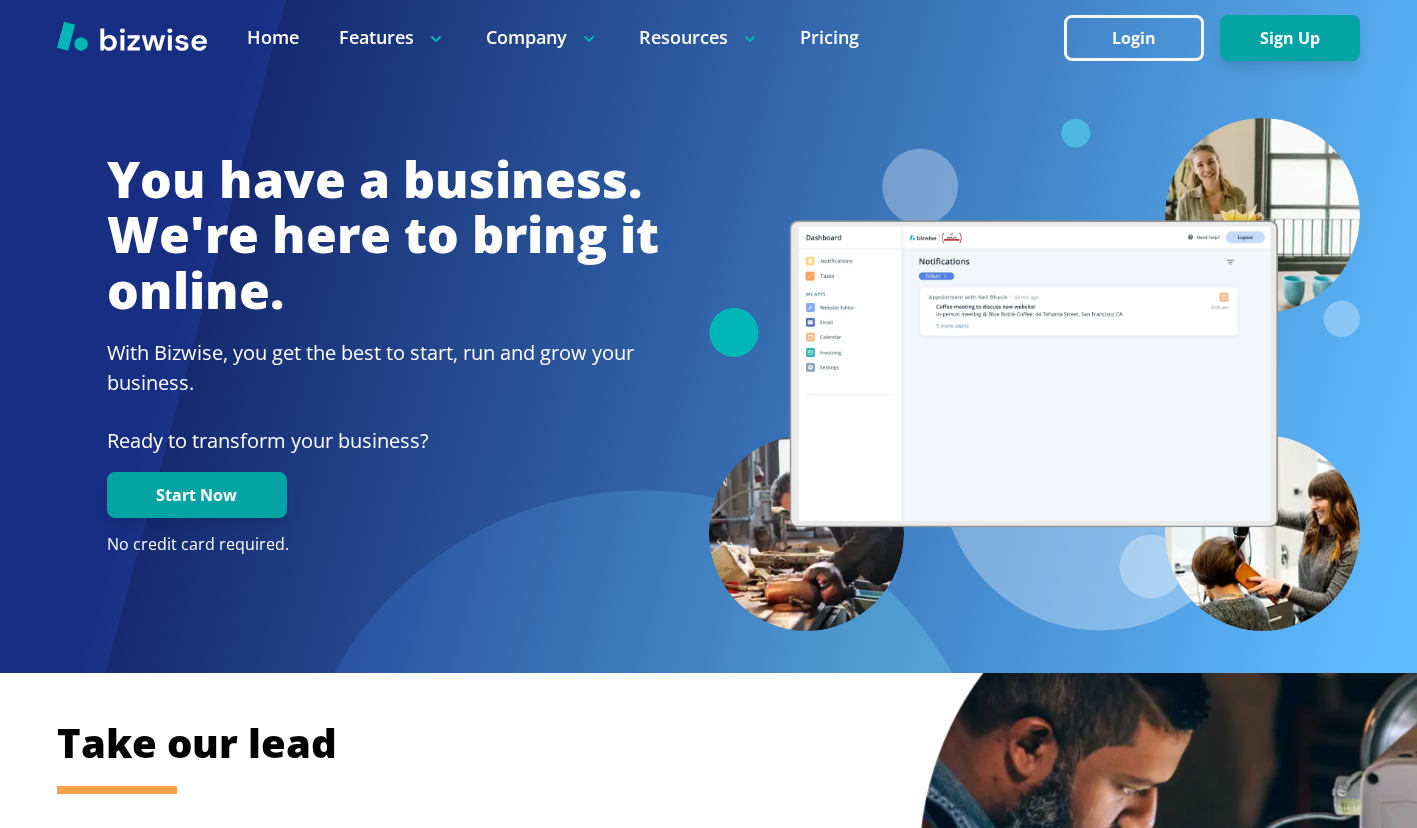 scroll, scrollTop: 0, scrollLeft: 0, axis: both 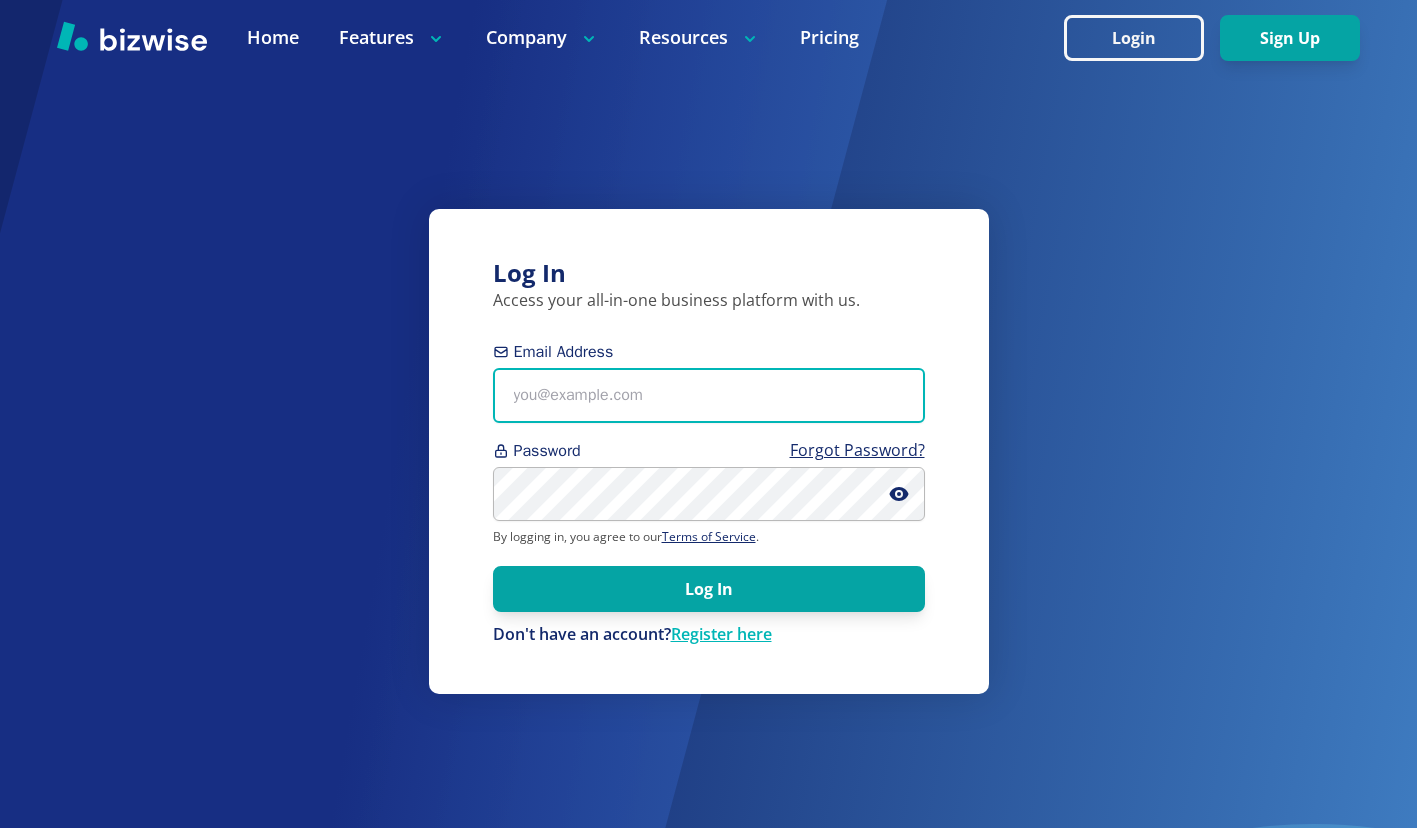 click on "Email Address" at bounding box center [709, 395] 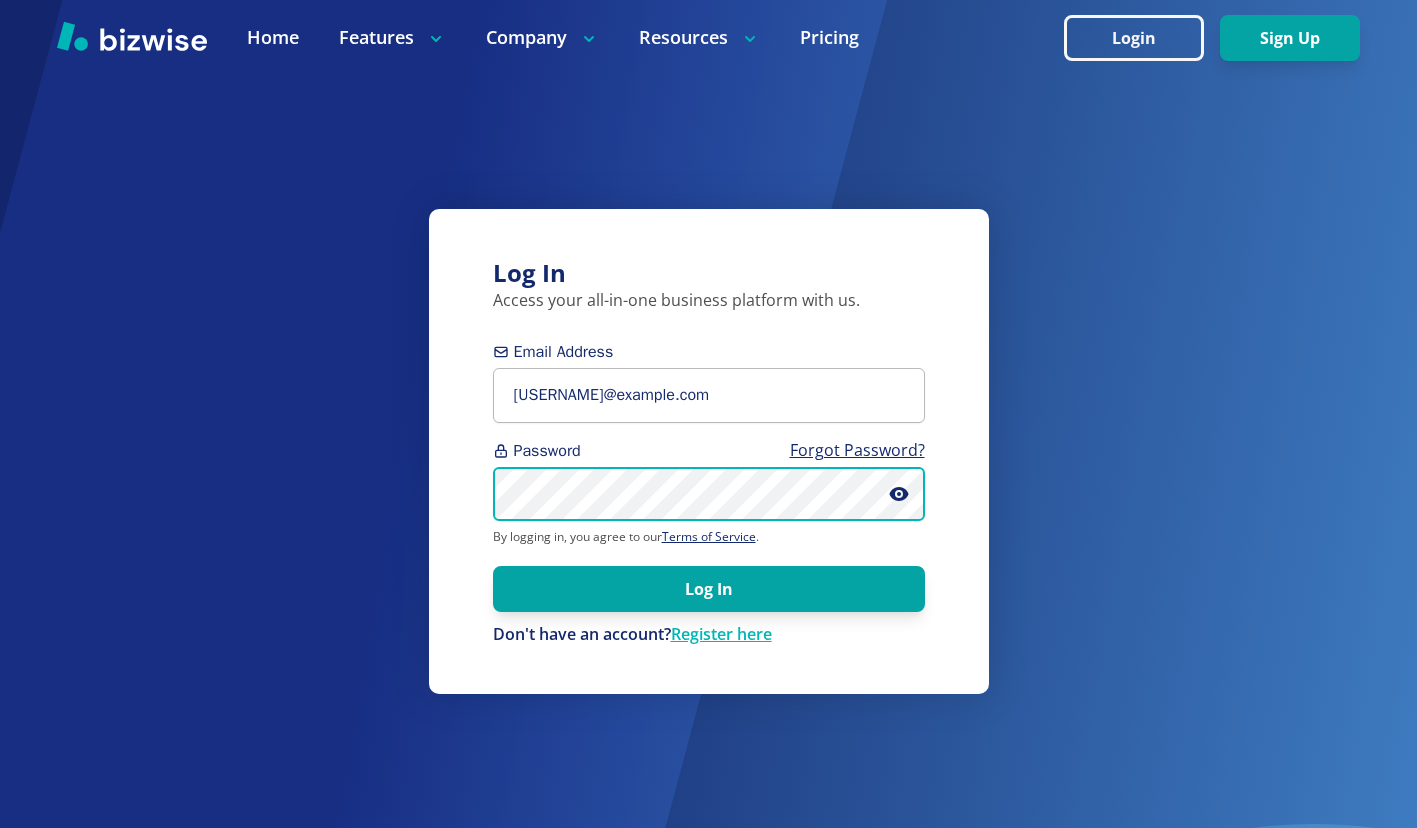 click on "Log In" at bounding box center (709, 589) 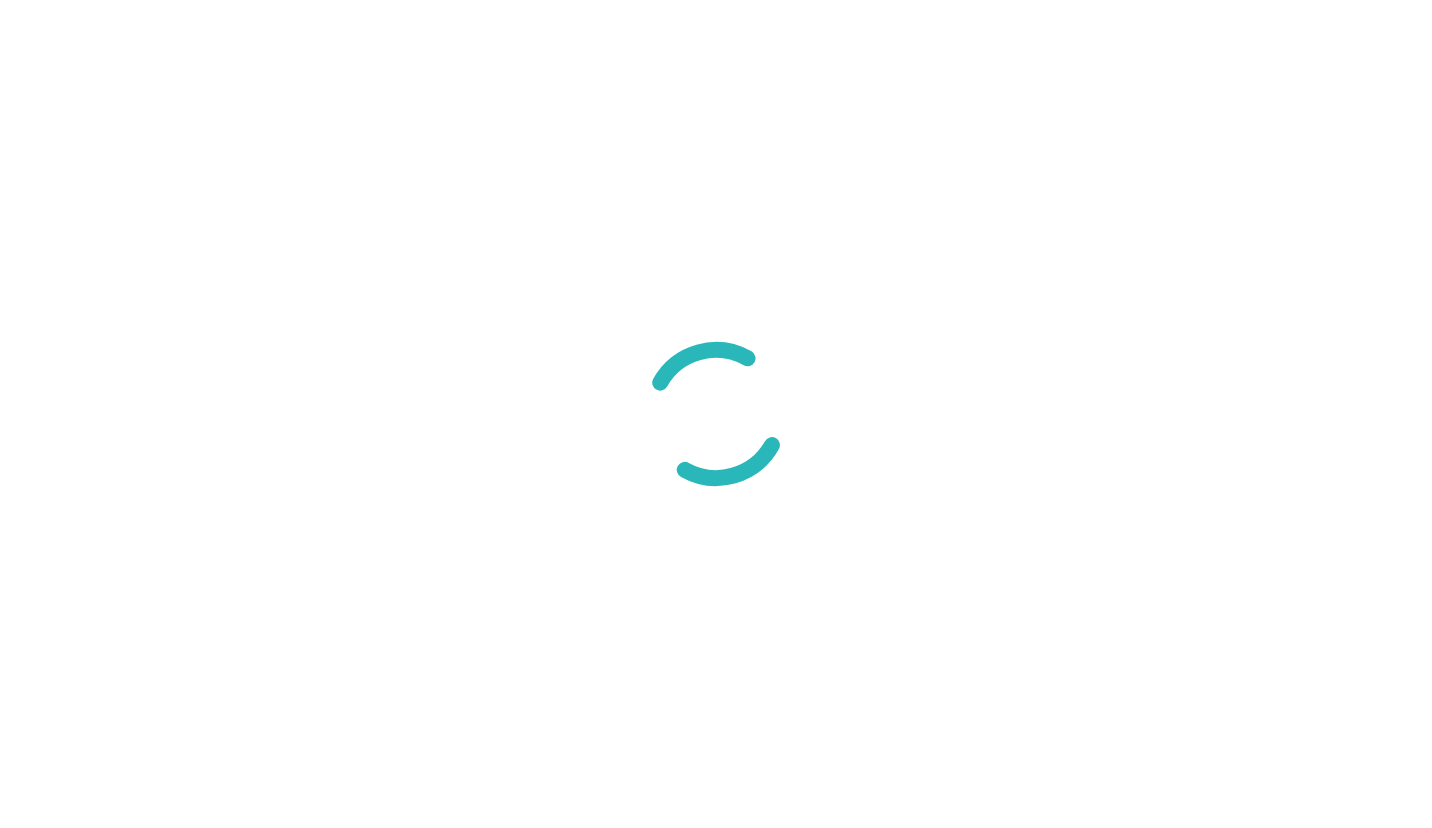 scroll, scrollTop: 0, scrollLeft: 0, axis: both 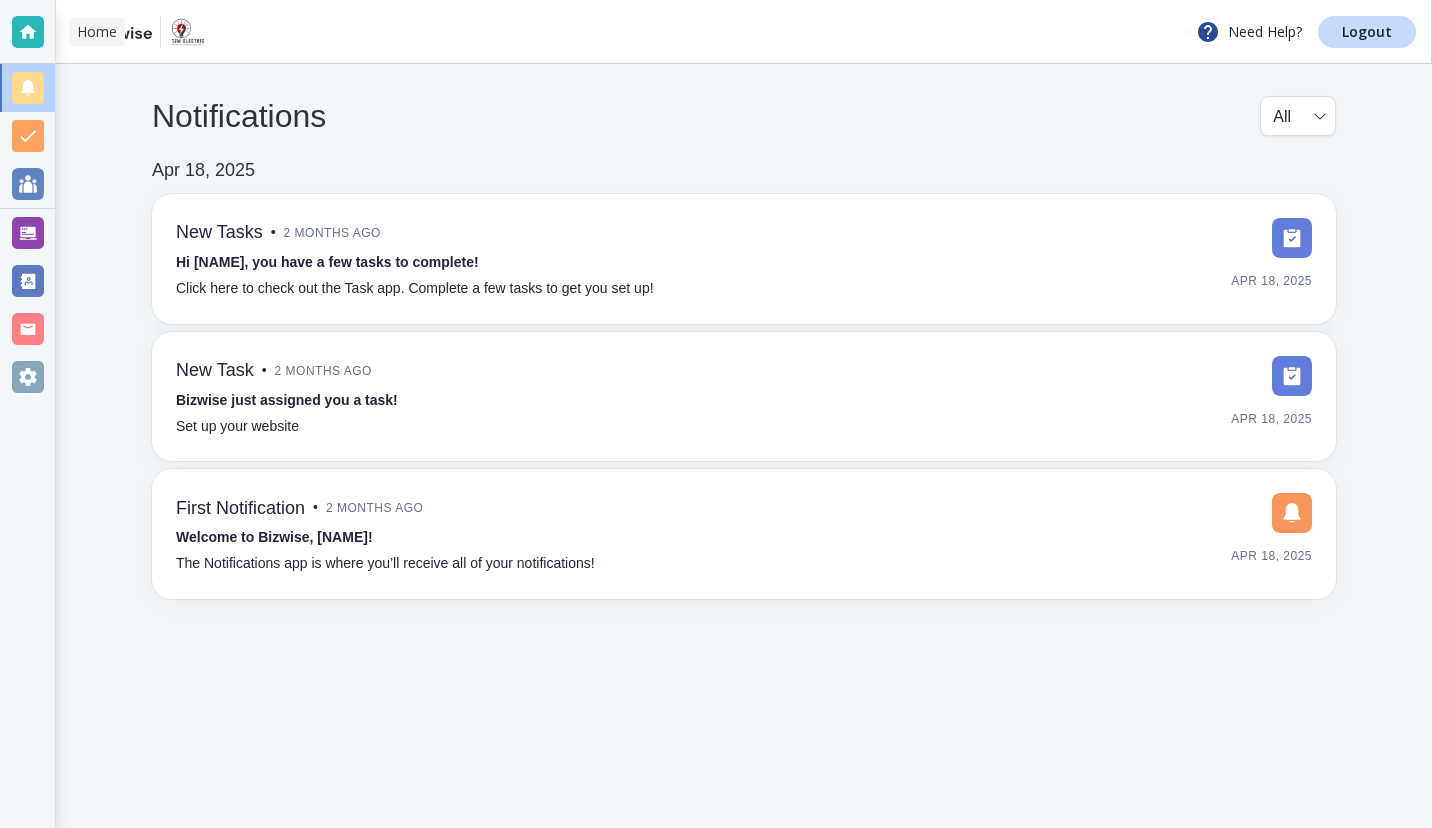 click at bounding box center (28, 32) 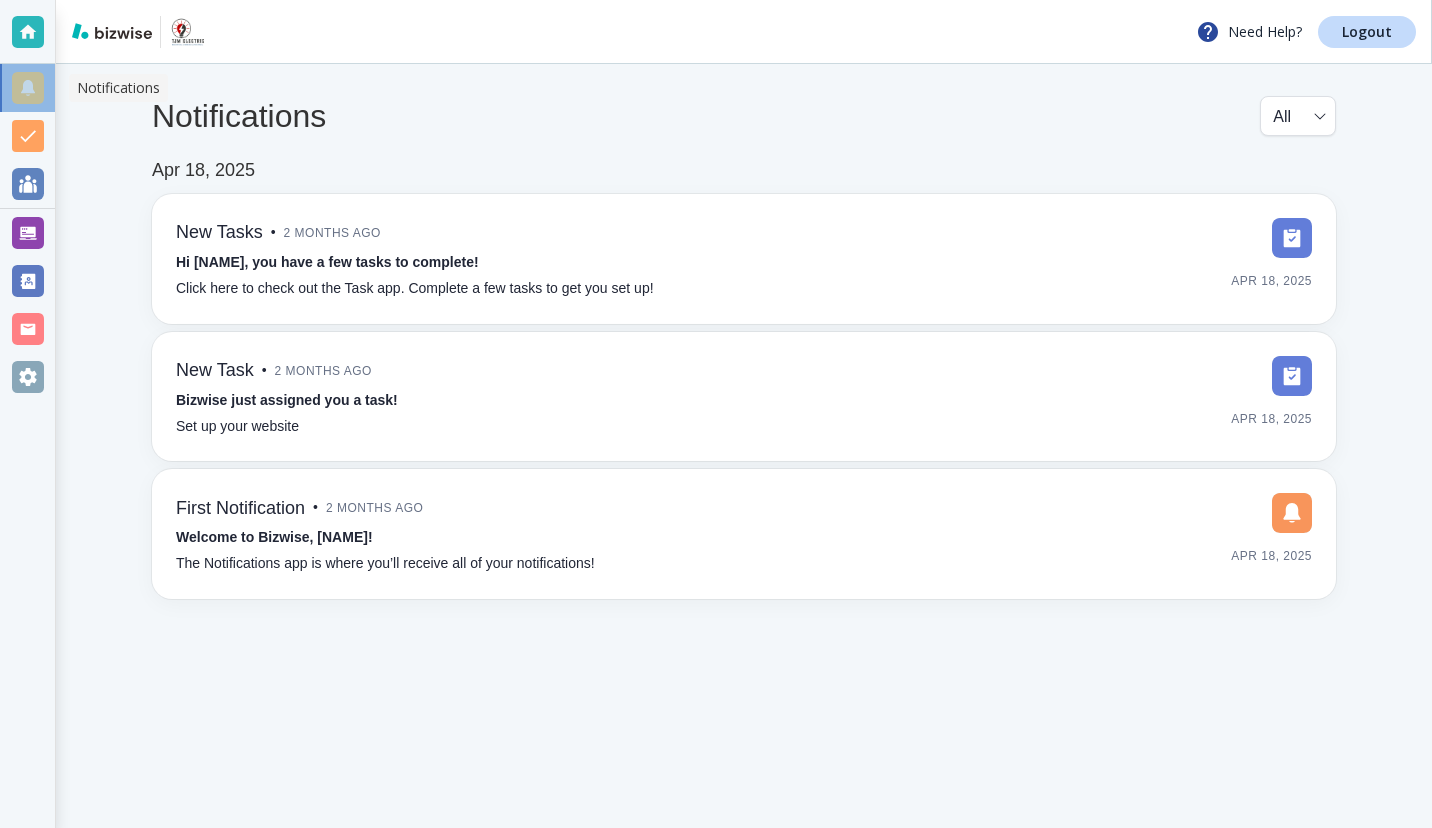click at bounding box center [28, 88] 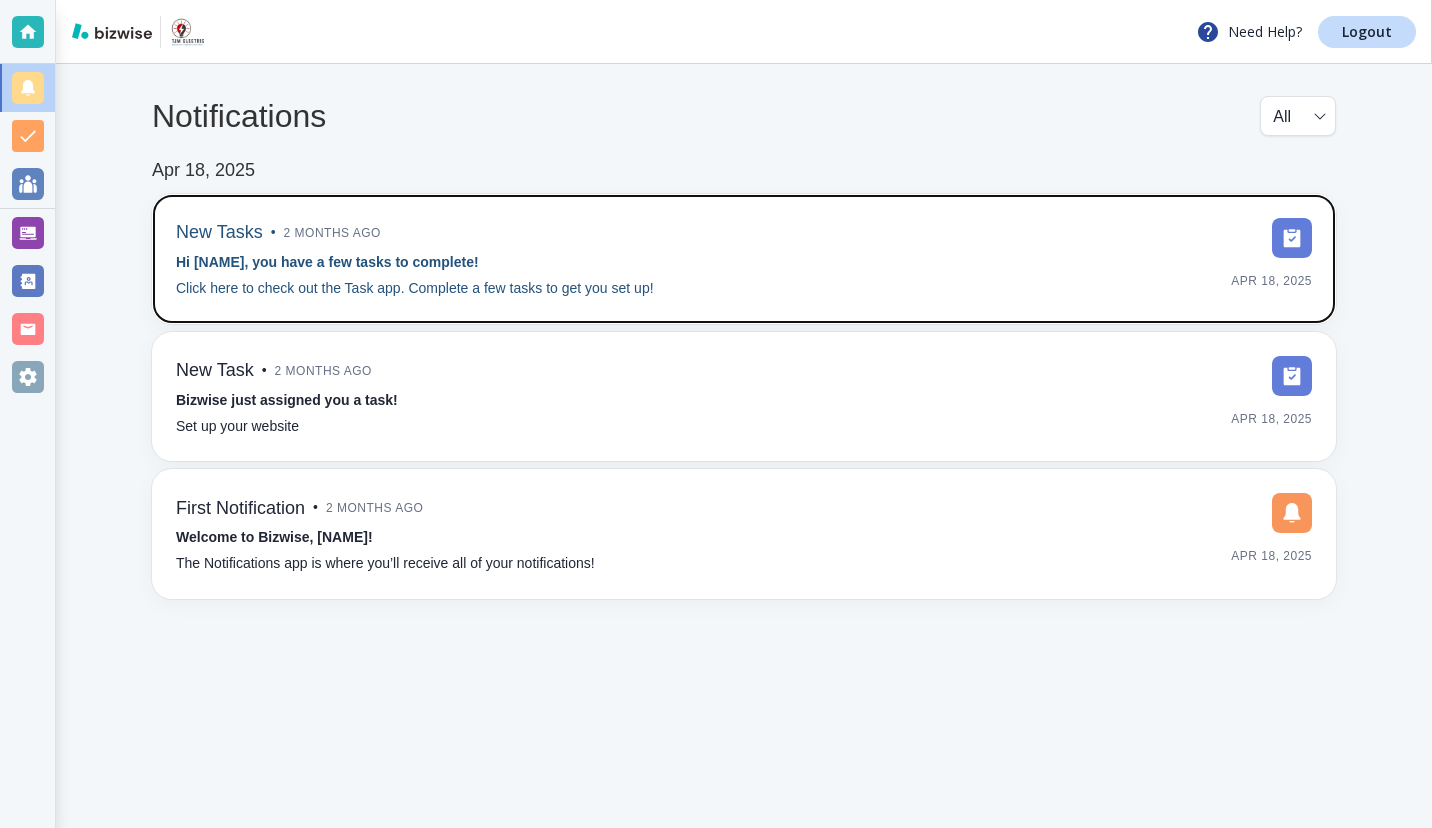 click on "New Tasks • 2 months ago Hi Tim, you have a few tasks to complete! Click here to check out the Task app. Complete a few tasks to get you set up!" at bounding box center [415, 259] 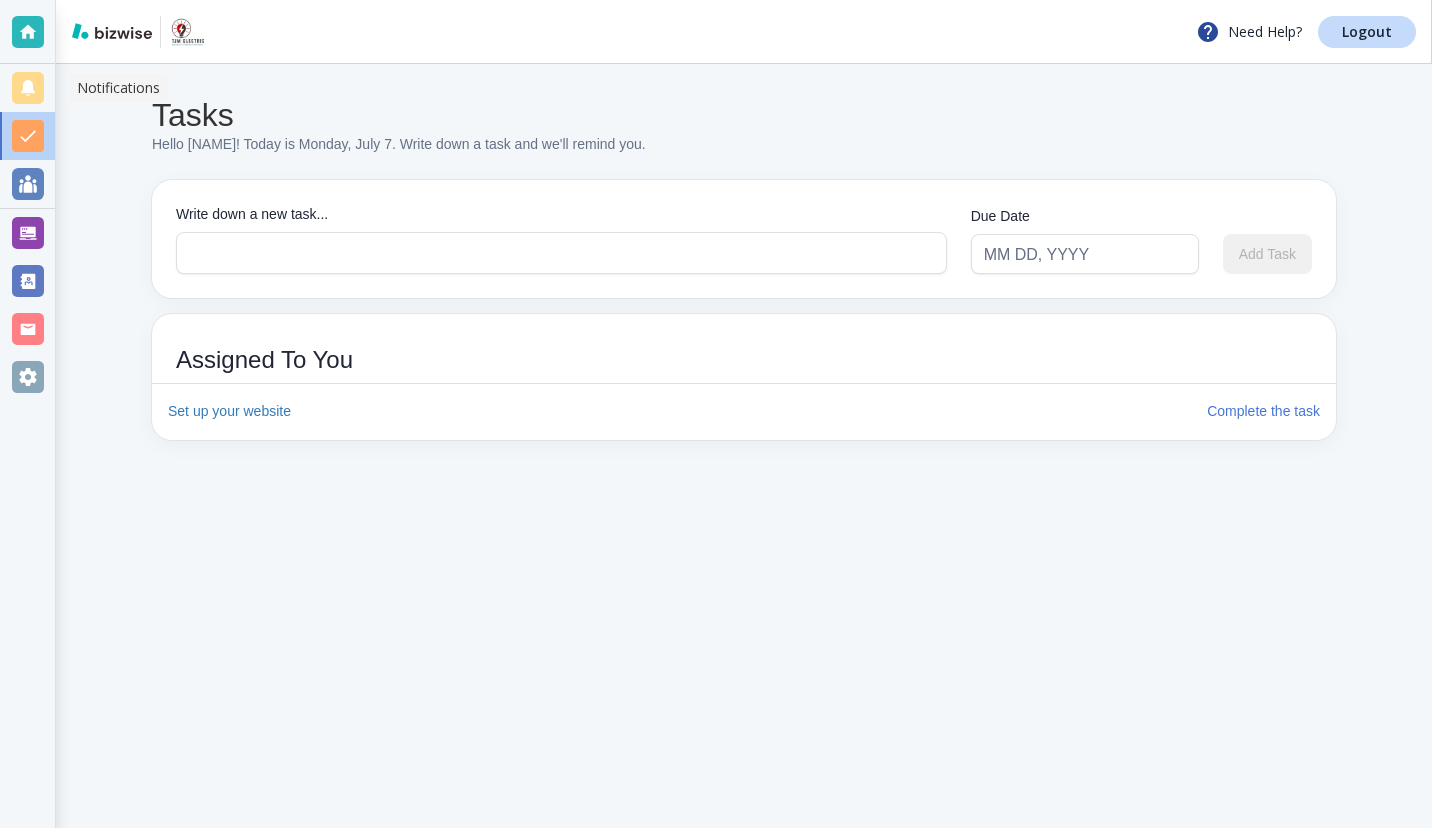 click at bounding box center (28, 88) 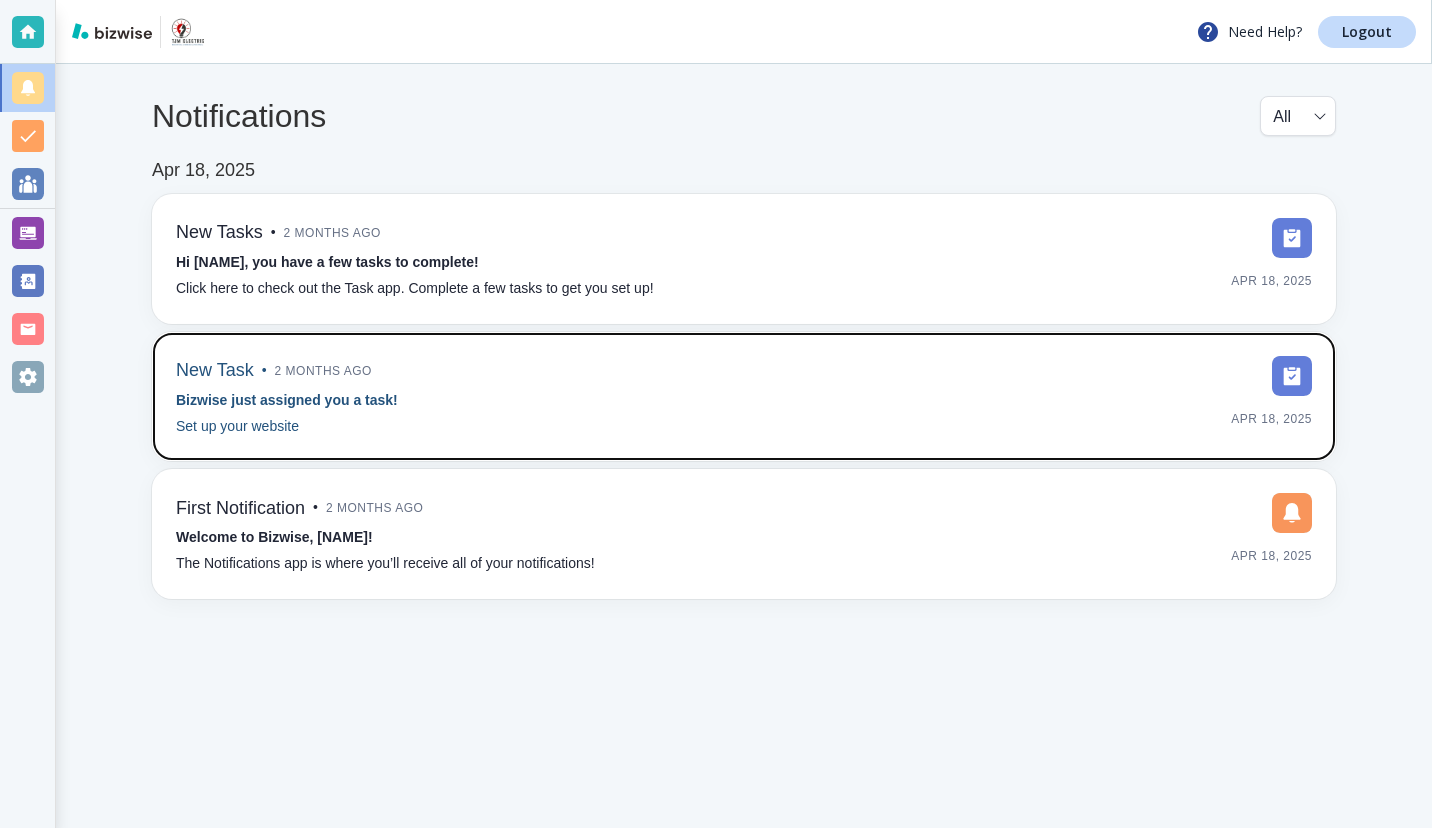 click on "Bizwise just assigned you a task!" at bounding box center [287, 400] 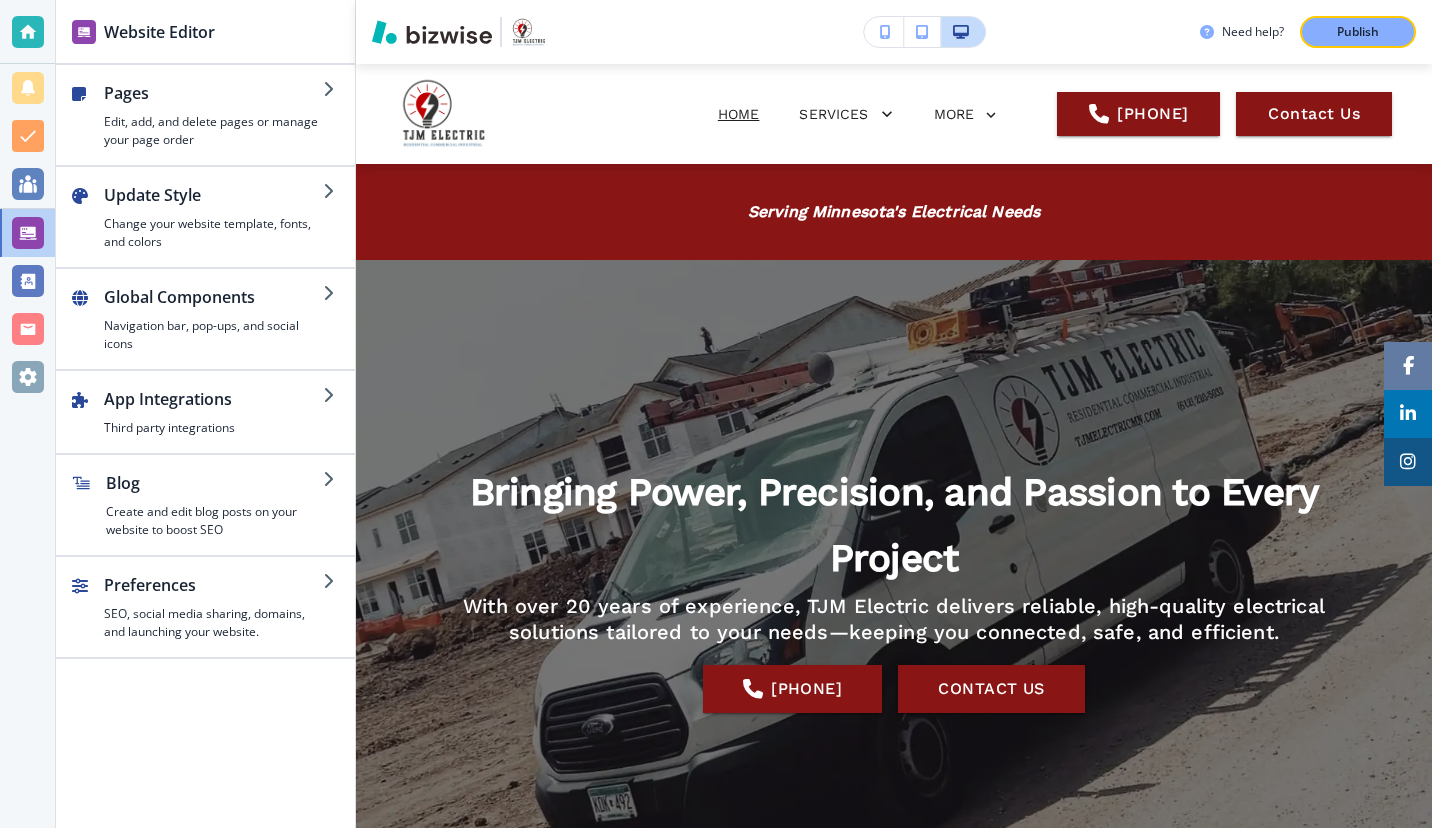 click at bounding box center (331, 581) 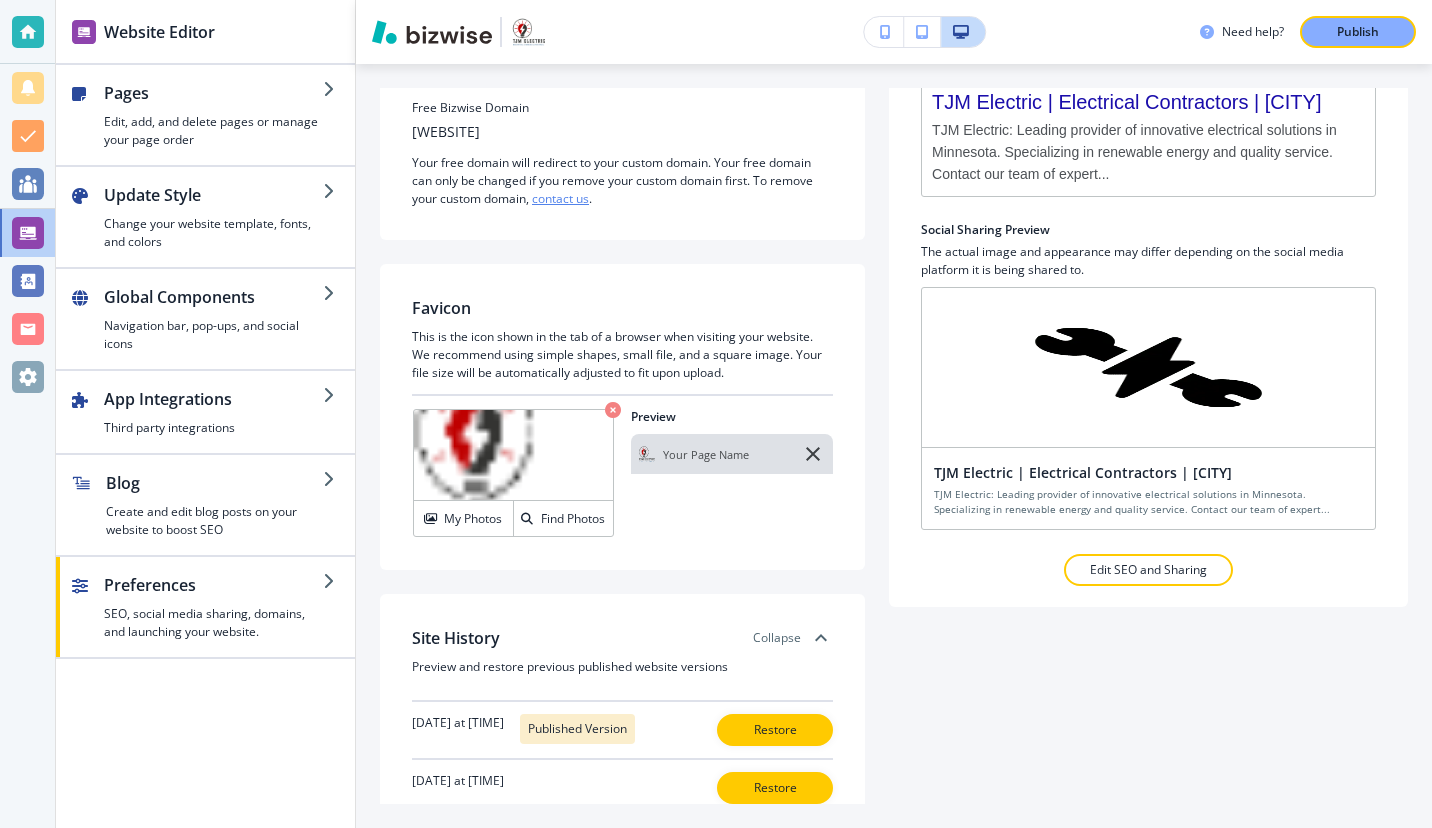 scroll, scrollTop: 191, scrollLeft: 0, axis: vertical 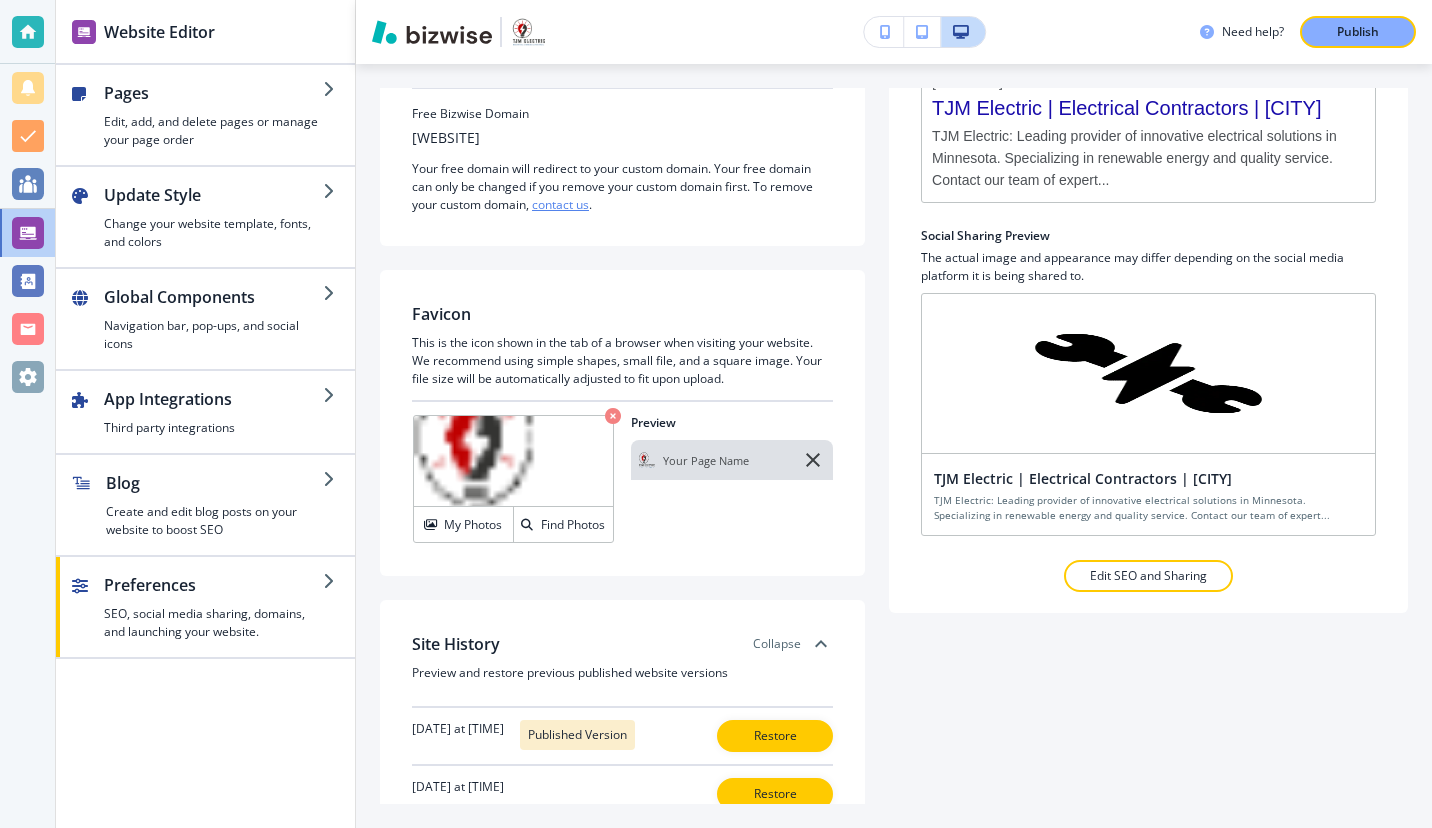 click on "Preferences" at bounding box center [213, 93] 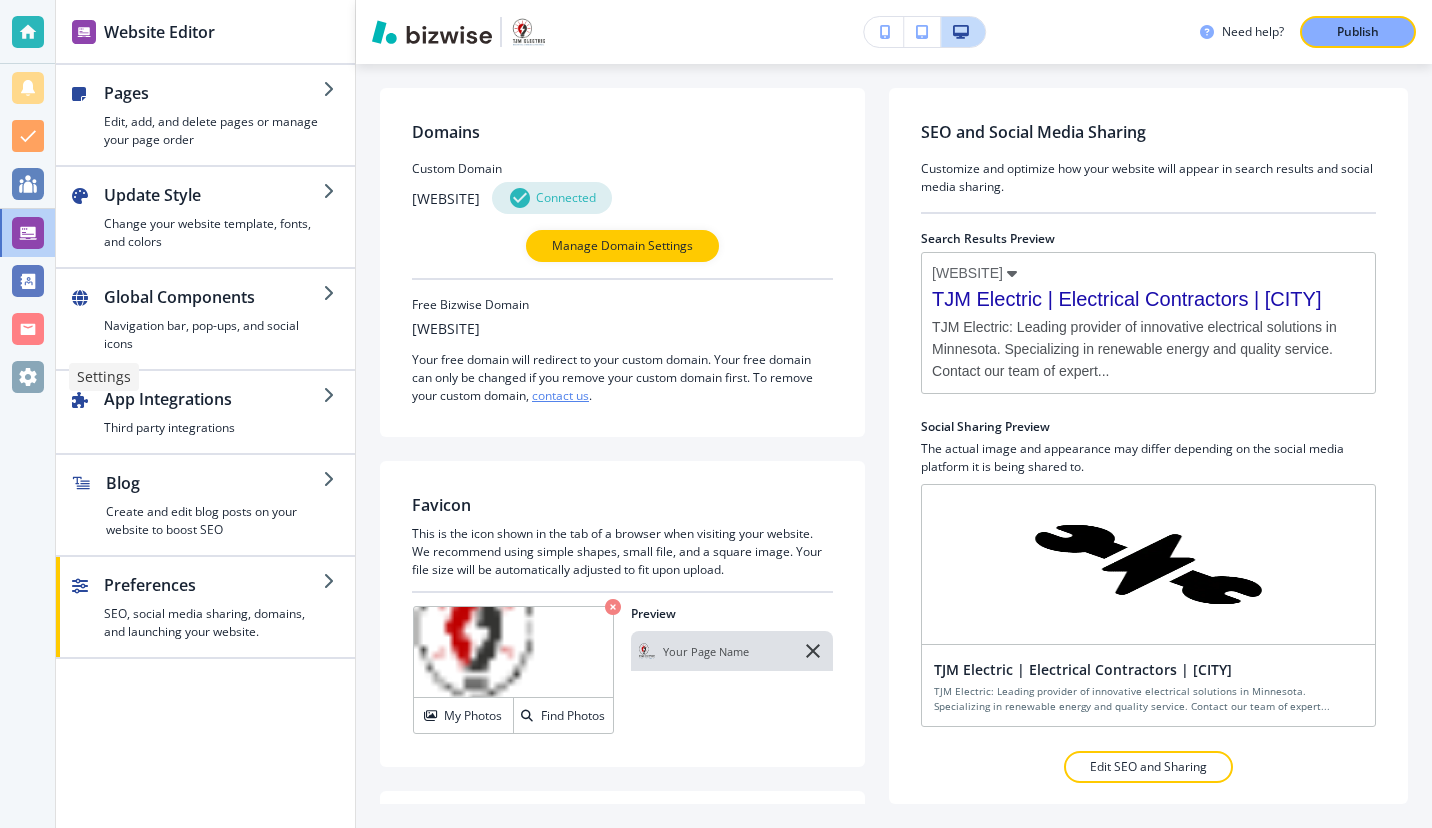 click at bounding box center (28, 377) 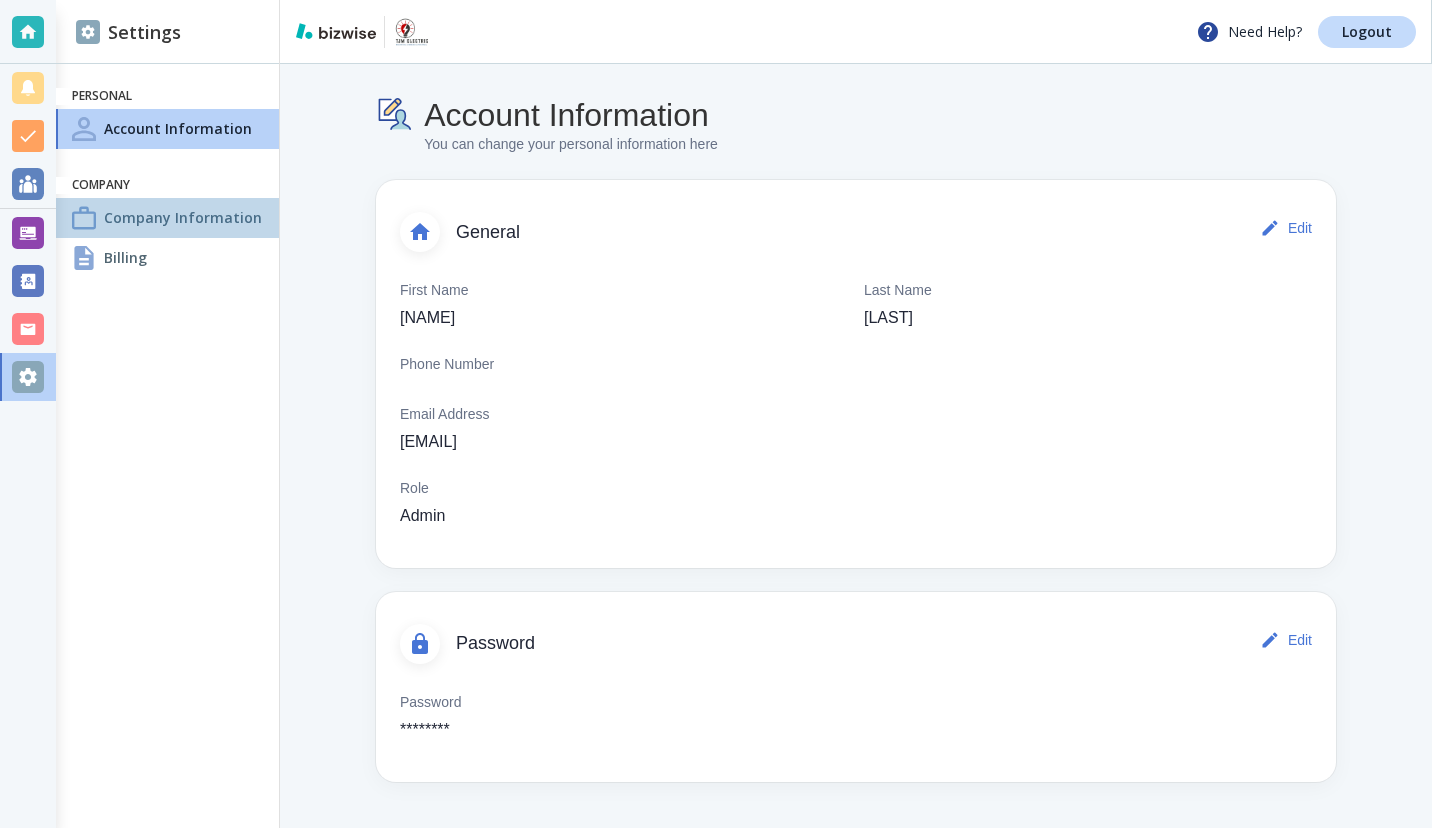 click on "Company Information" at bounding box center (183, 217) 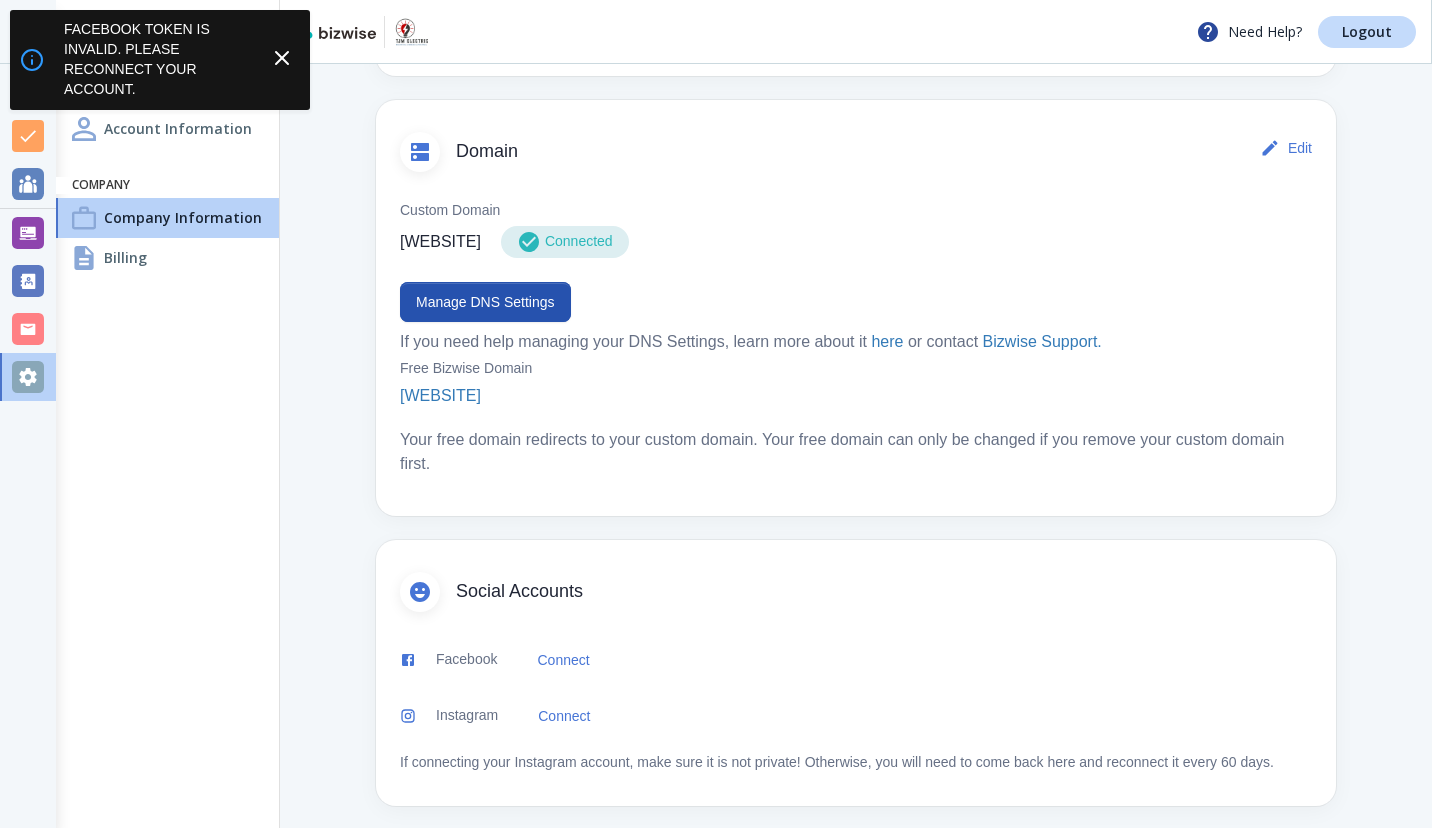scroll, scrollTop: 1010, scrollLeft: 0, axis: vertical 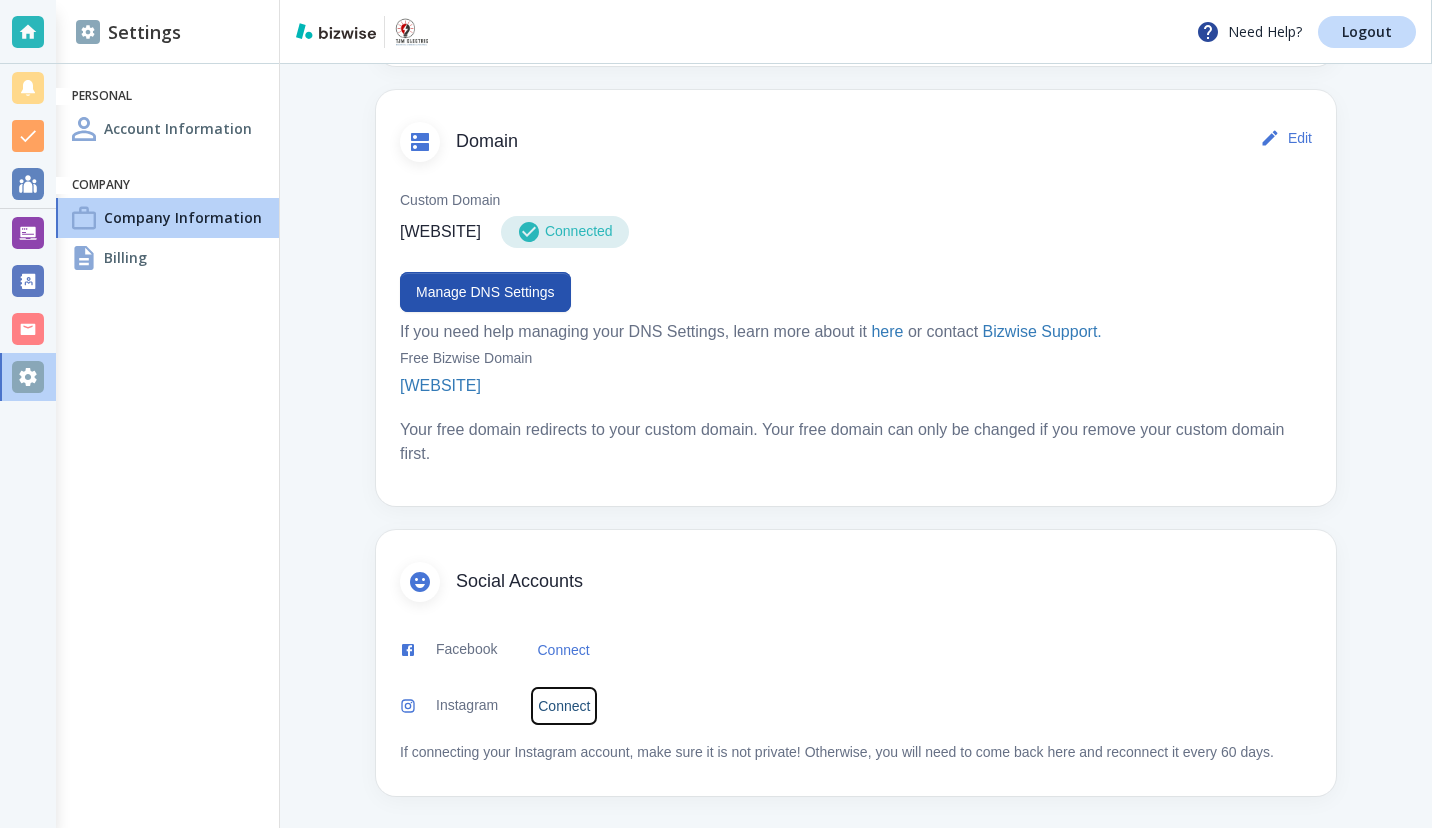 click on "Connect" at bounding box center (564, 706) 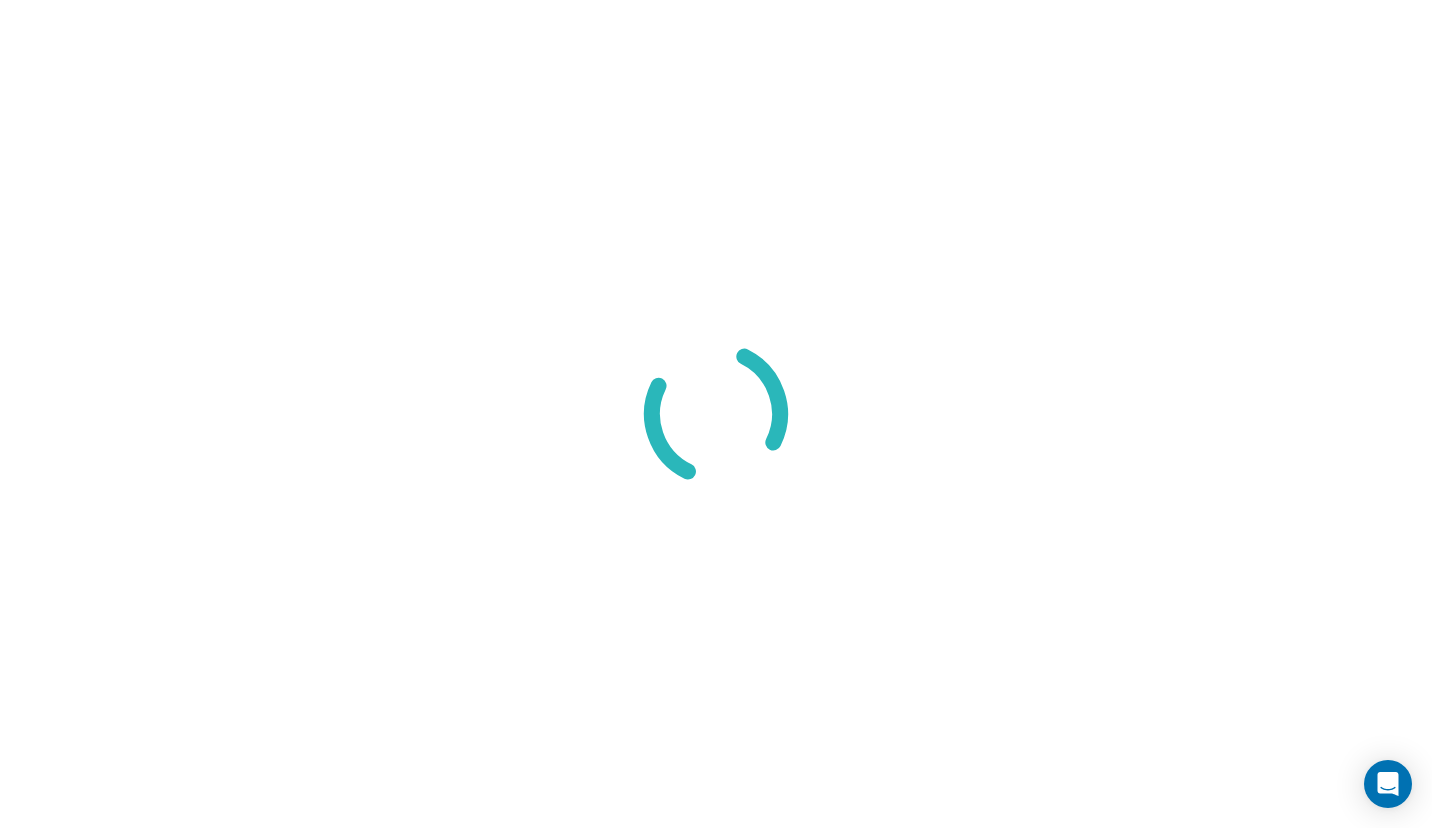 scroll, scrollTop: 0, scrollLeft: 0, axis: both 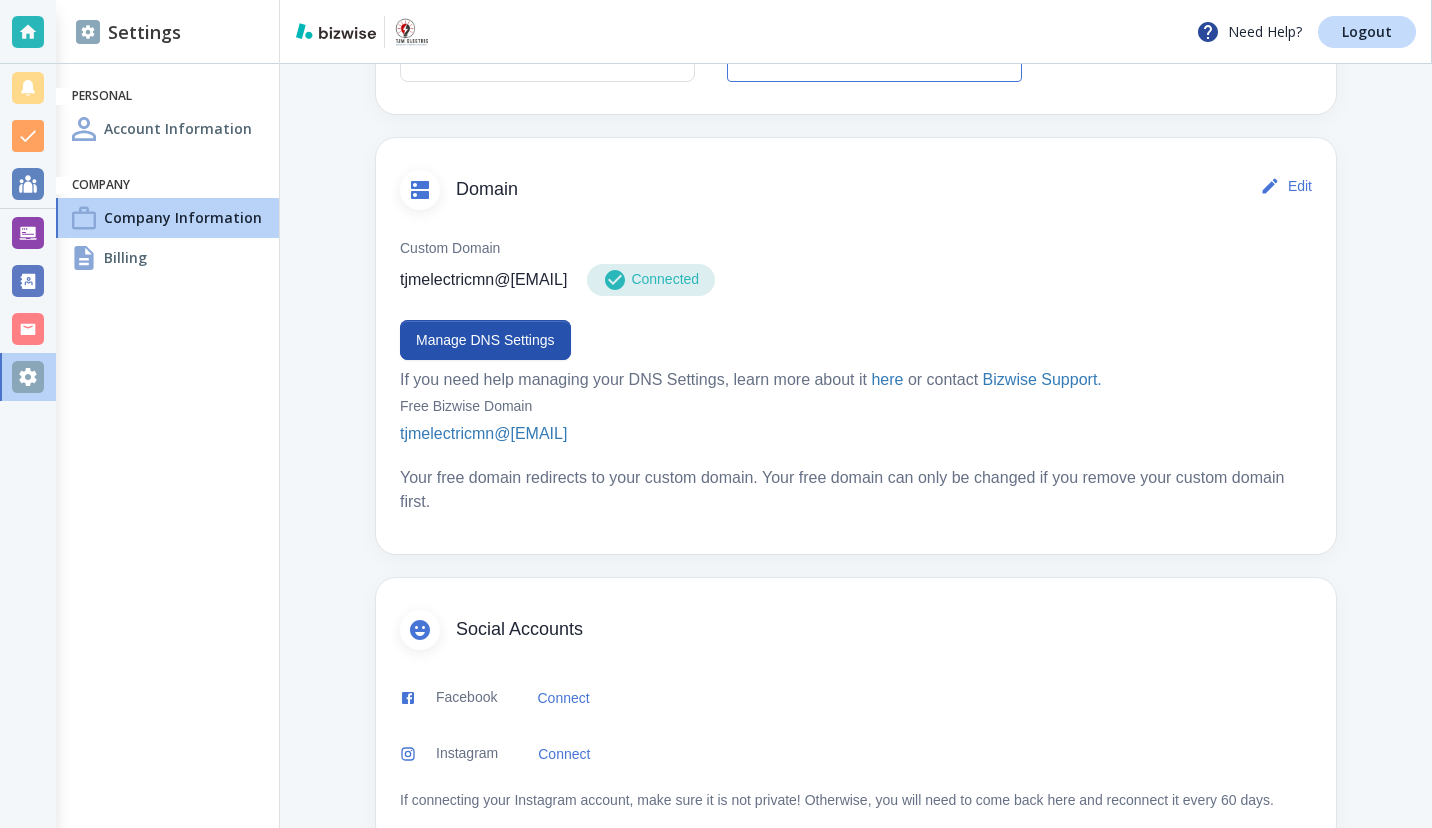click on "Connect" at bounding box center [563, 698] 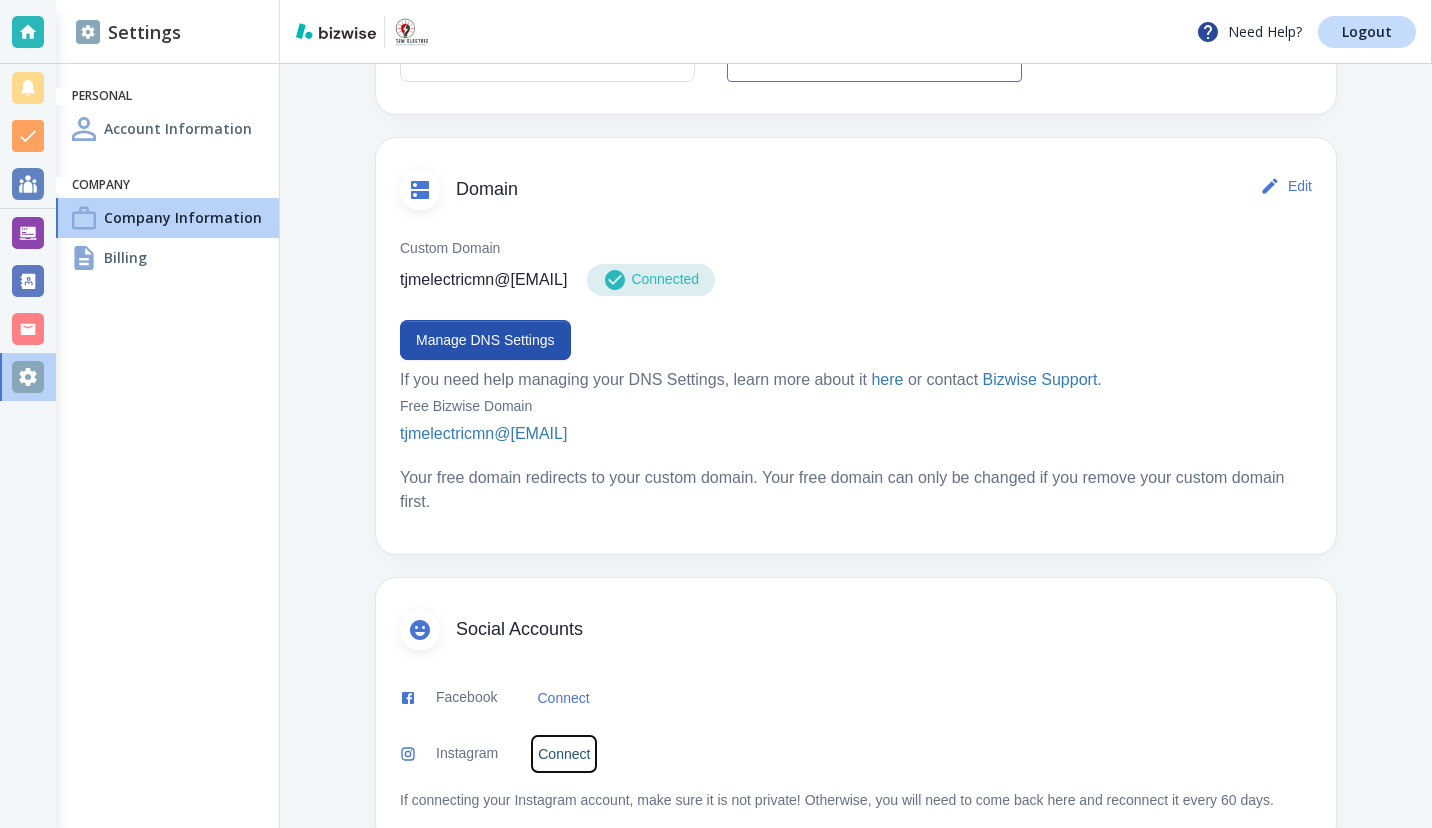 click on "Connect" at bounding box center (564, 754) 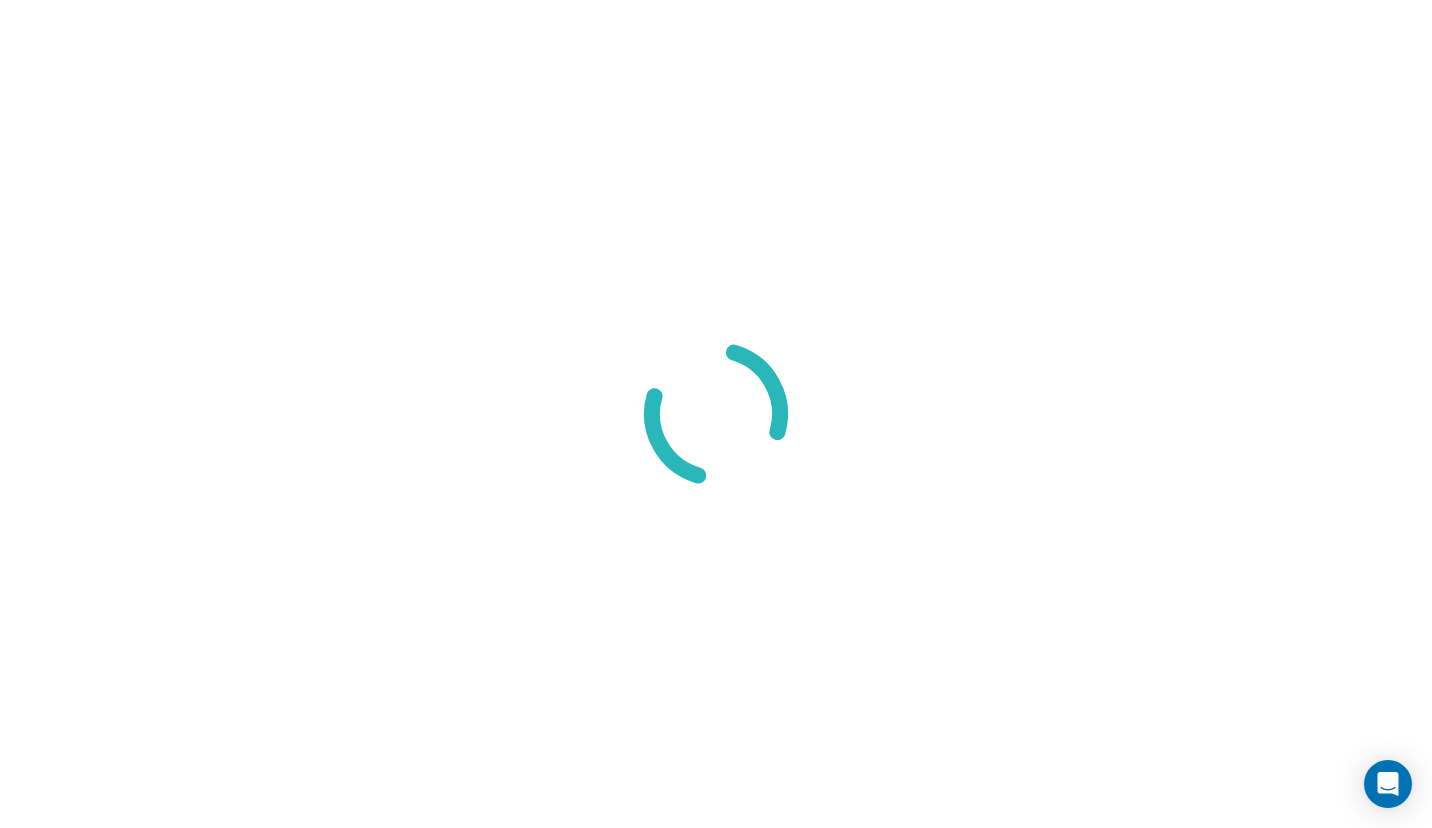 scroll, scrollTop: 0, scrollLeft: 0, axis: both 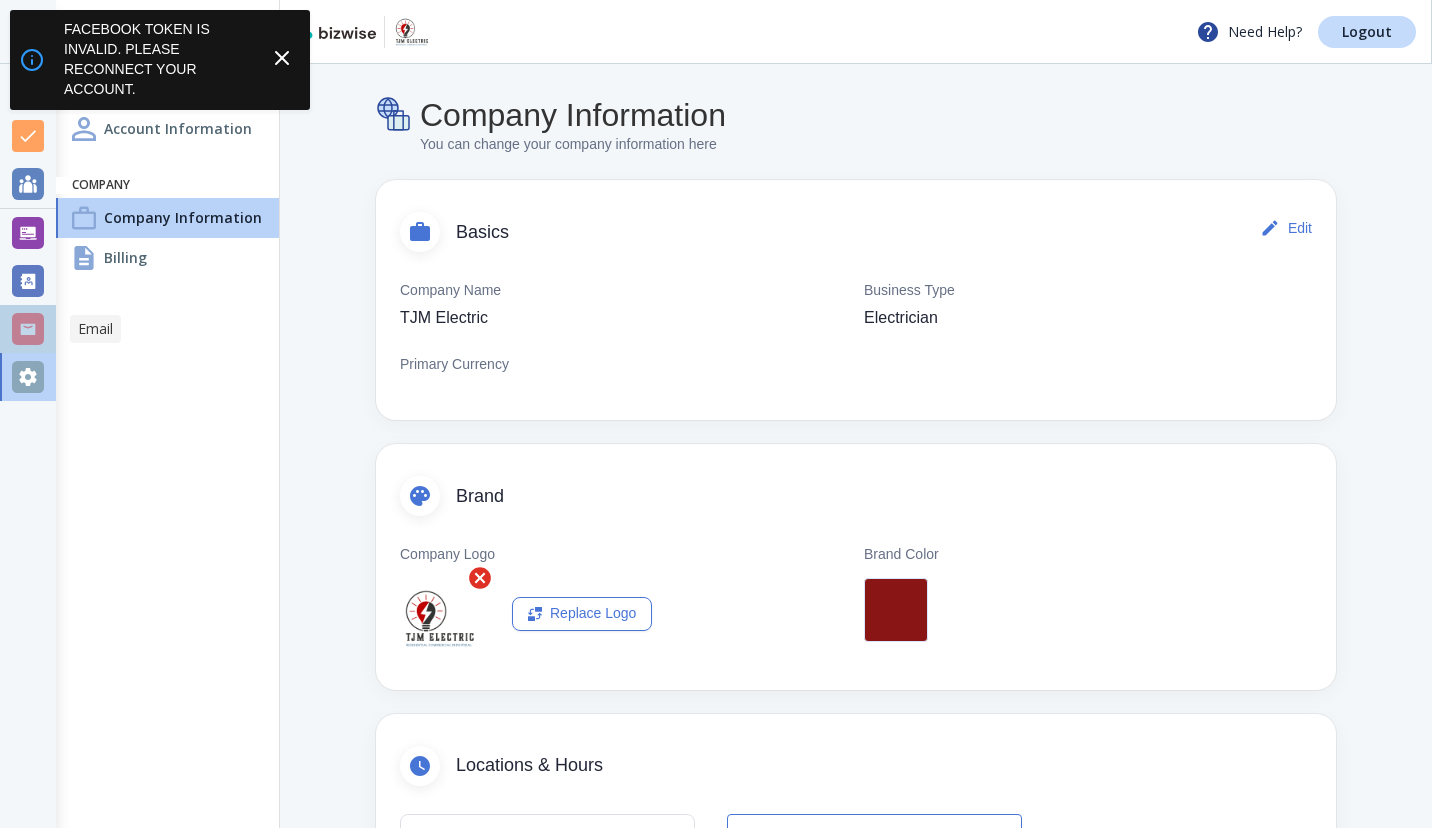 click at bounding box center (28, 329) 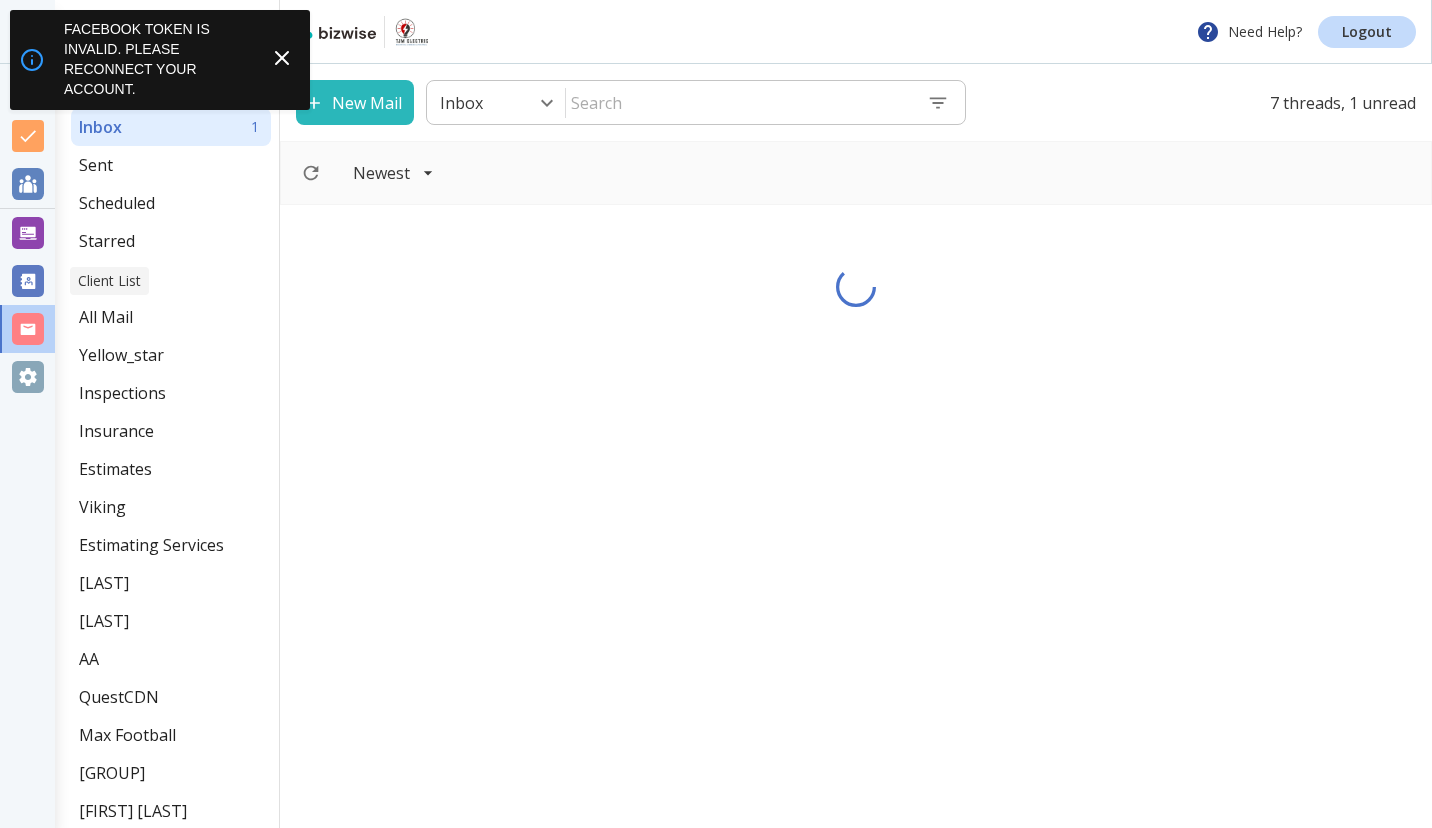 click at bounding box center (28, 281) 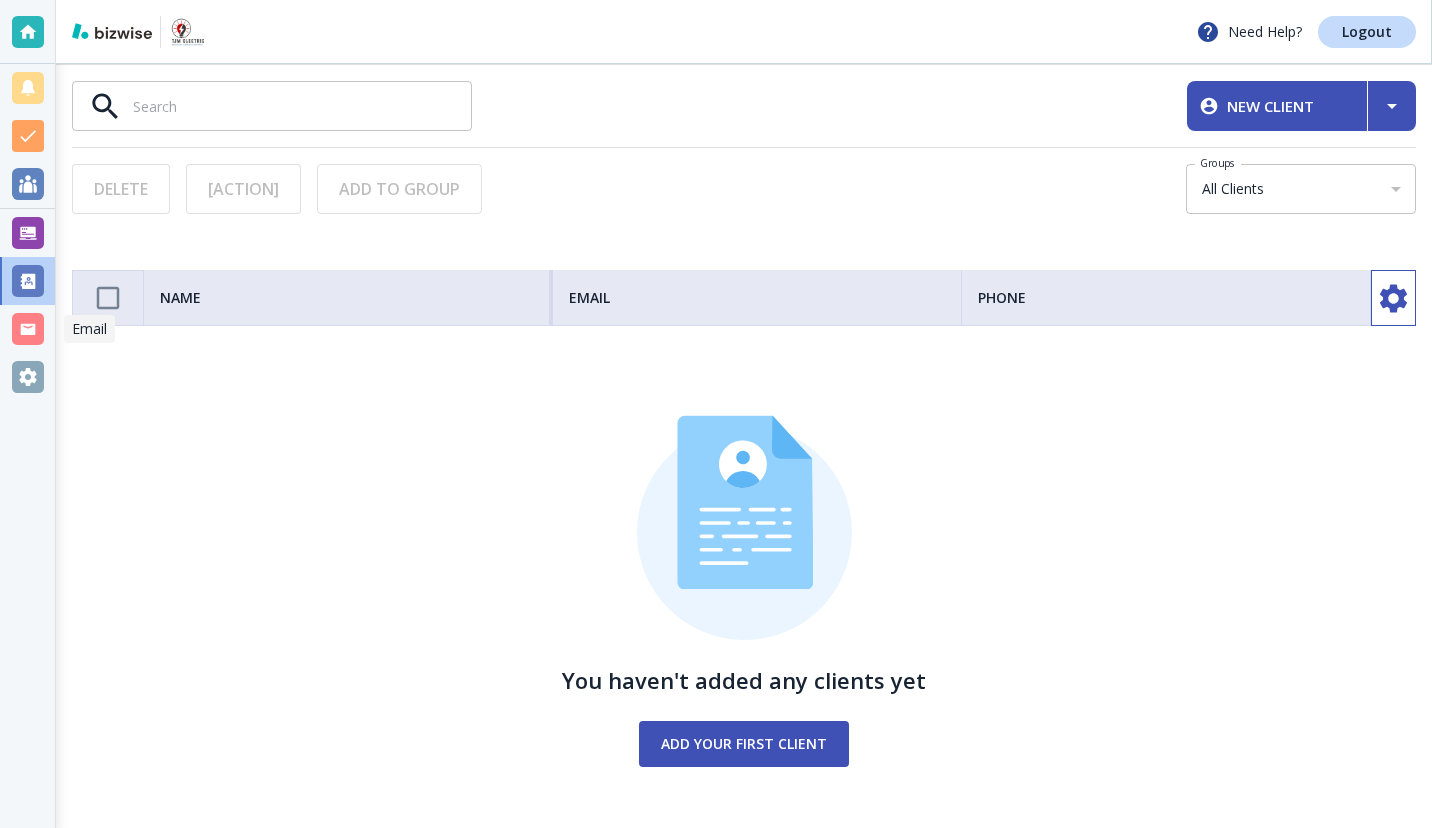 click at bounding box center (28, 329) 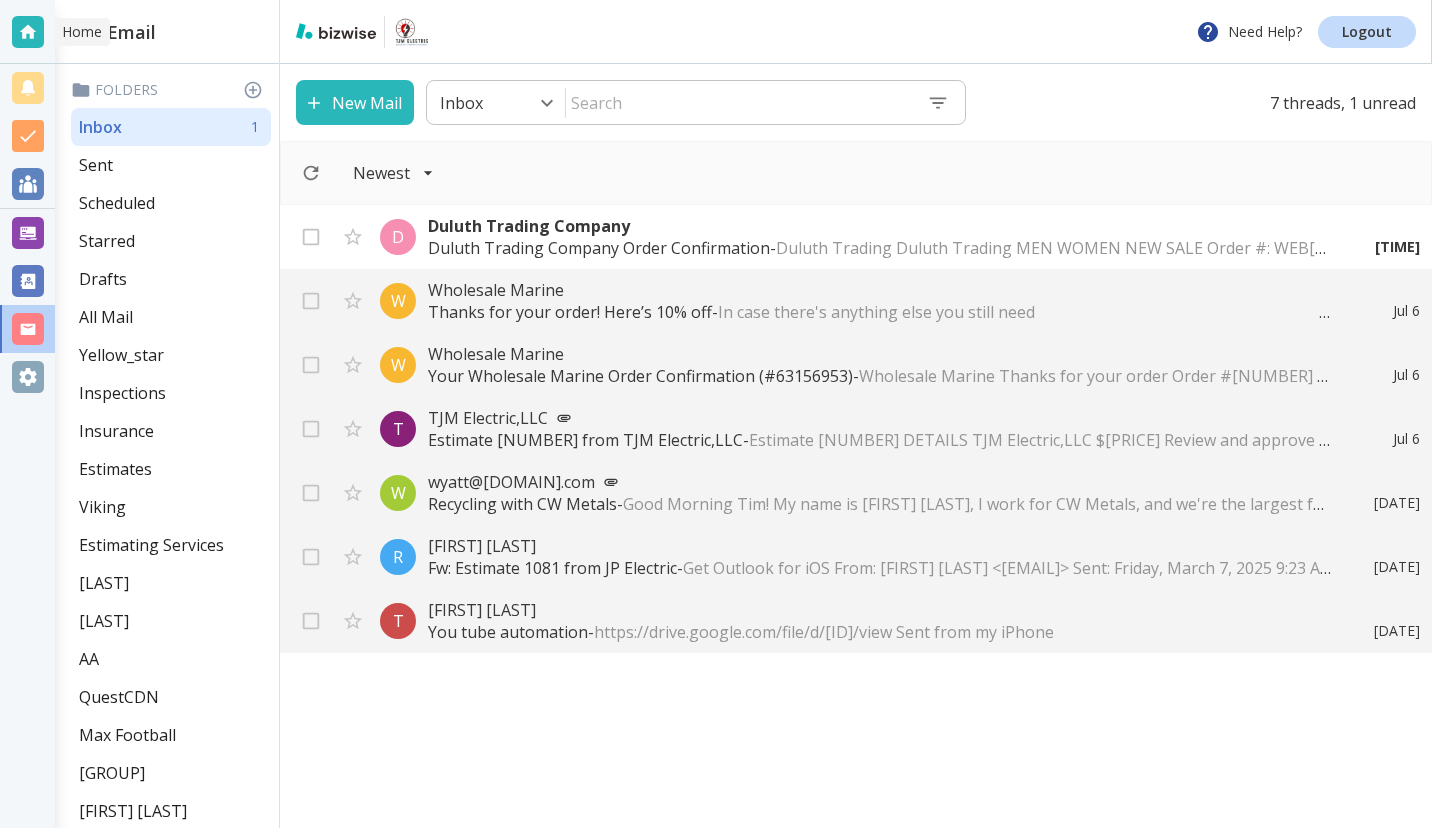 click at bounding box center [28, 32] 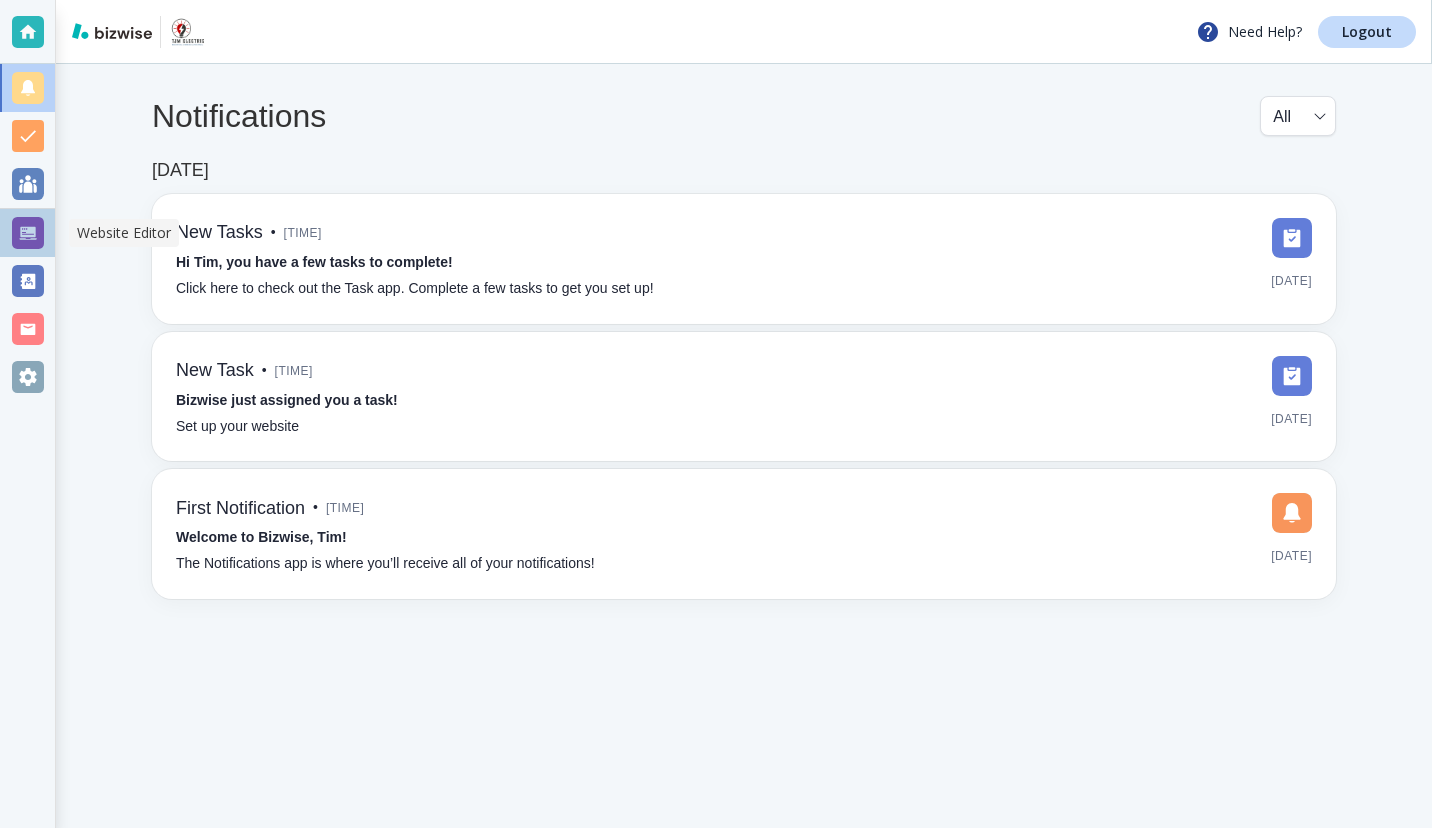 click at bounding box center [28, 233] 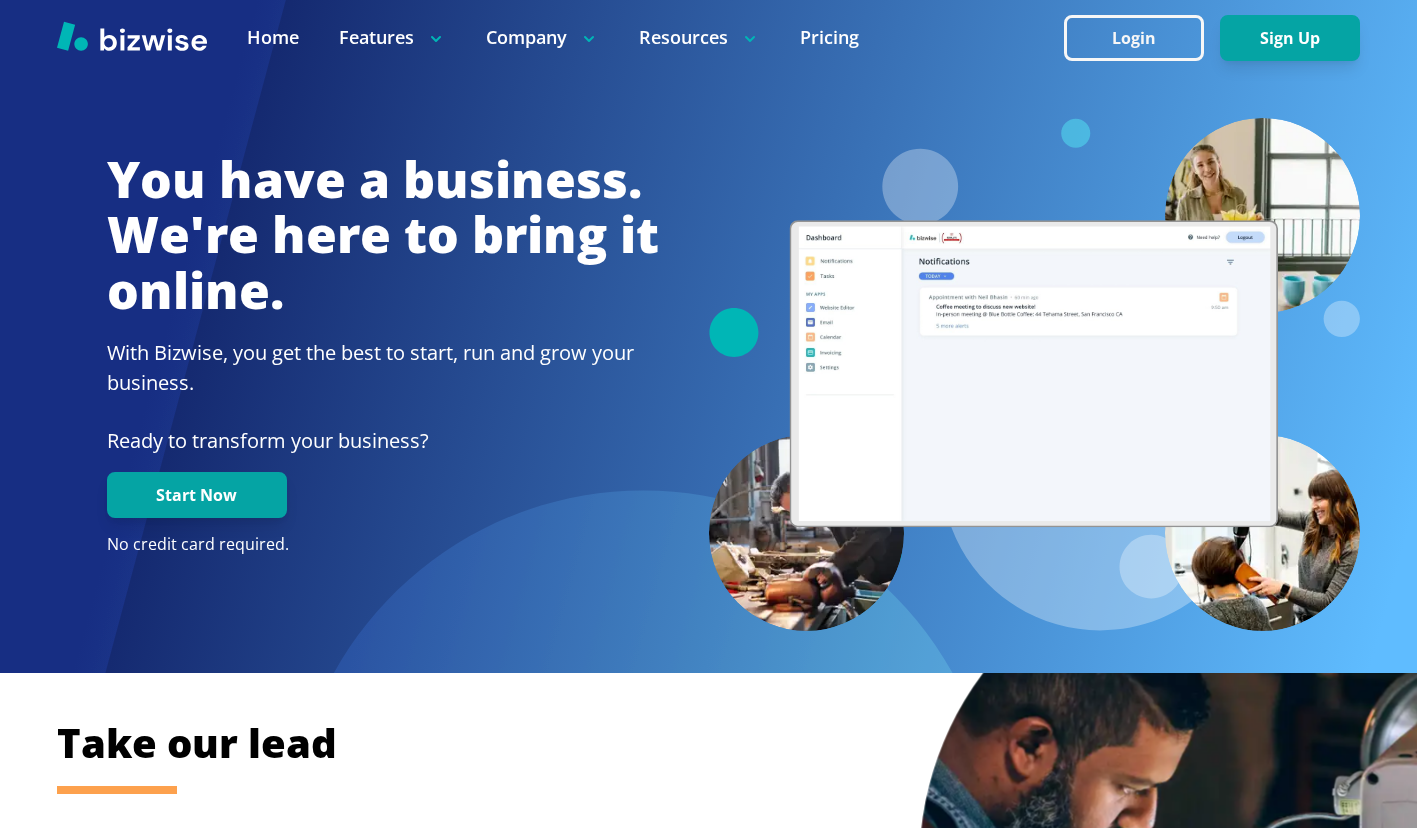 scroll, scrollTop: 0, scrollLeft: 0, axis: both 